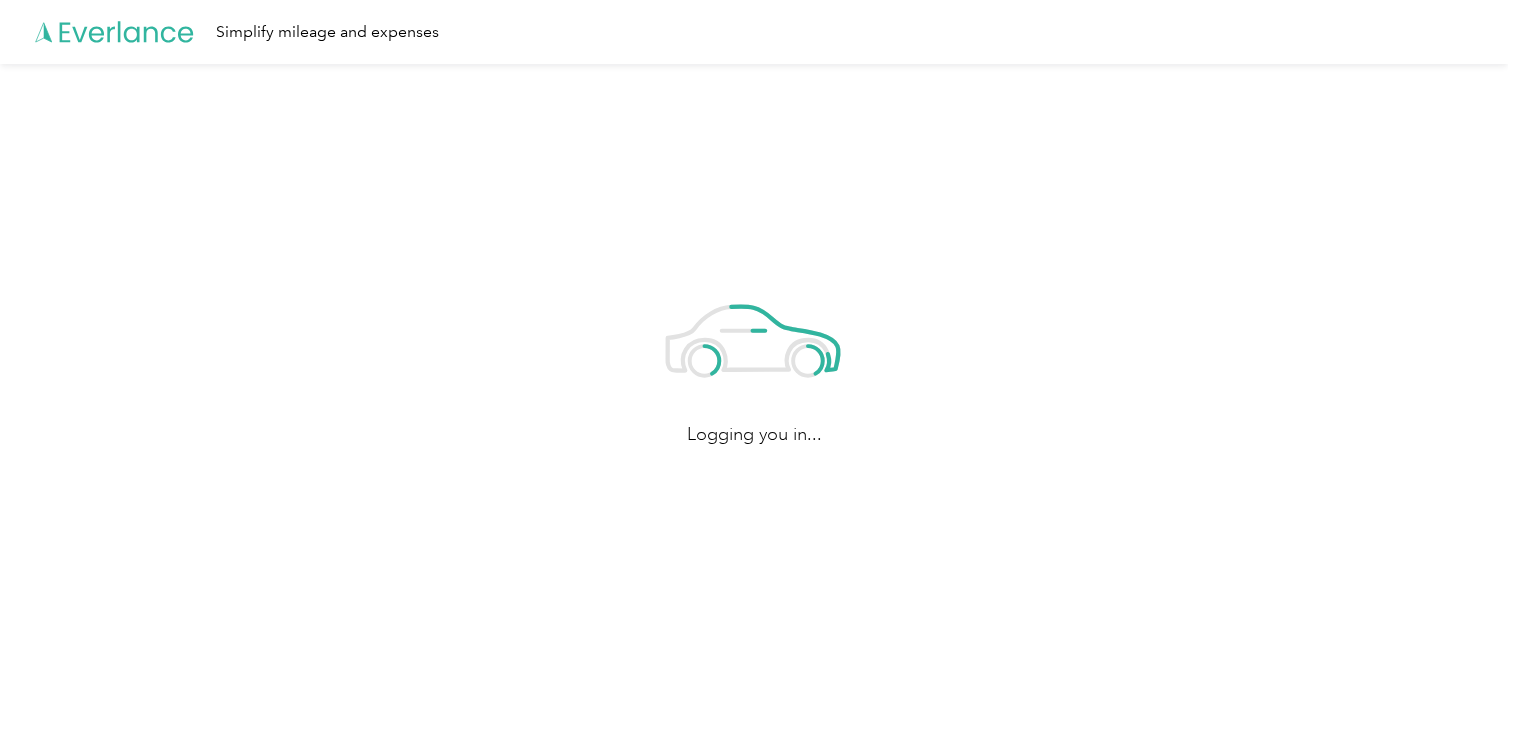 scroll, scrollTop: 0, scrollLeft: 0, axis: both 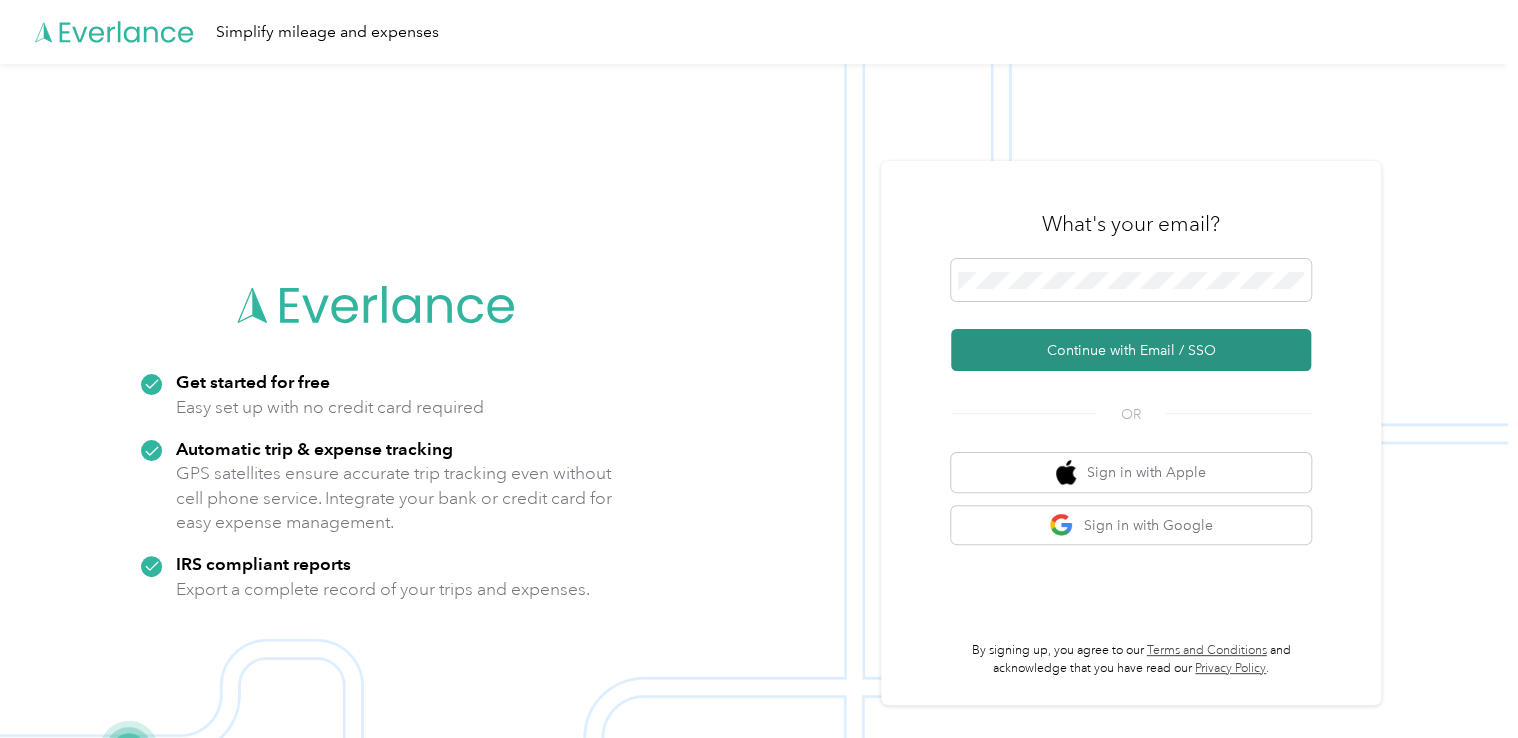 click on "Continue with Email / SSO" at bounding box center (1131, 350) 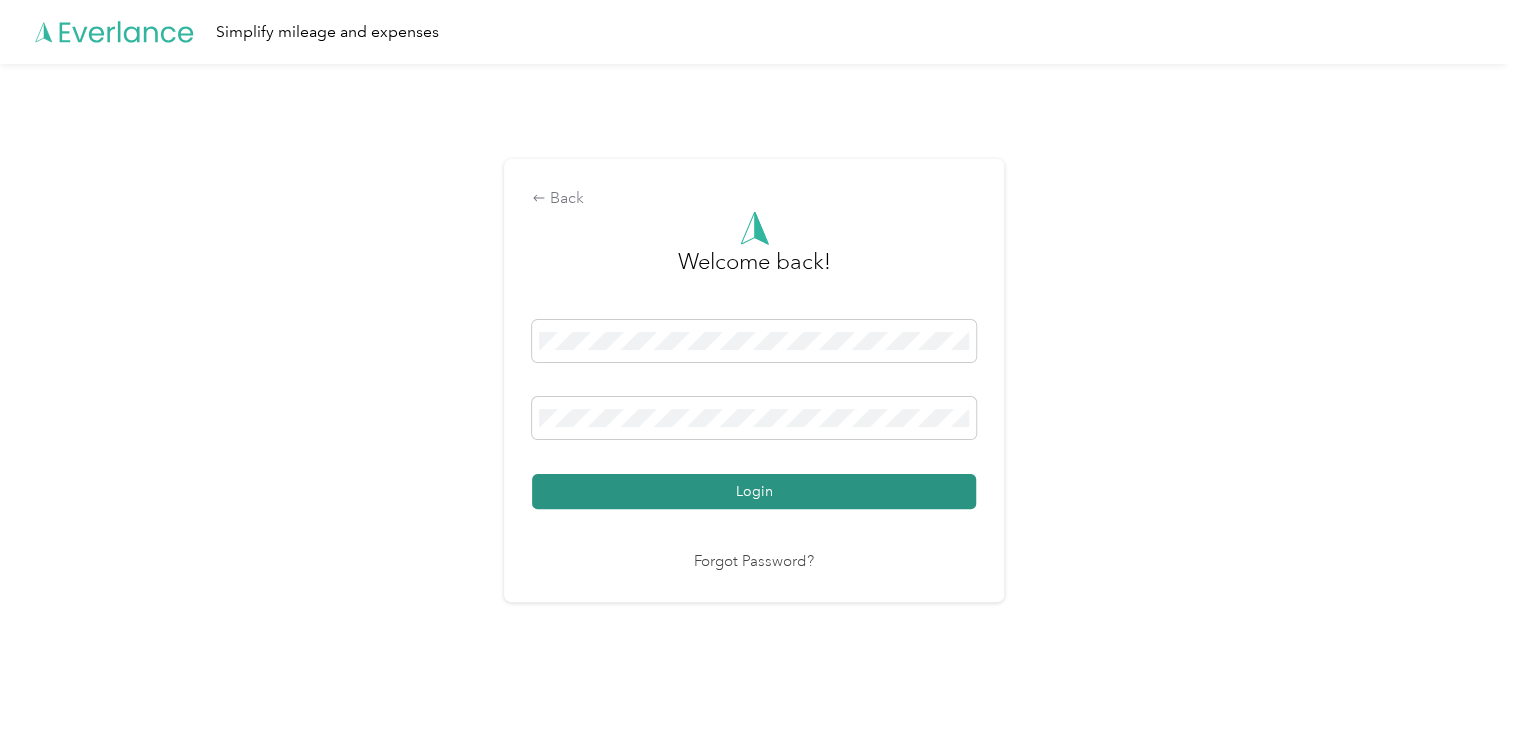 click on "Login" at bounding box center (754, 491) 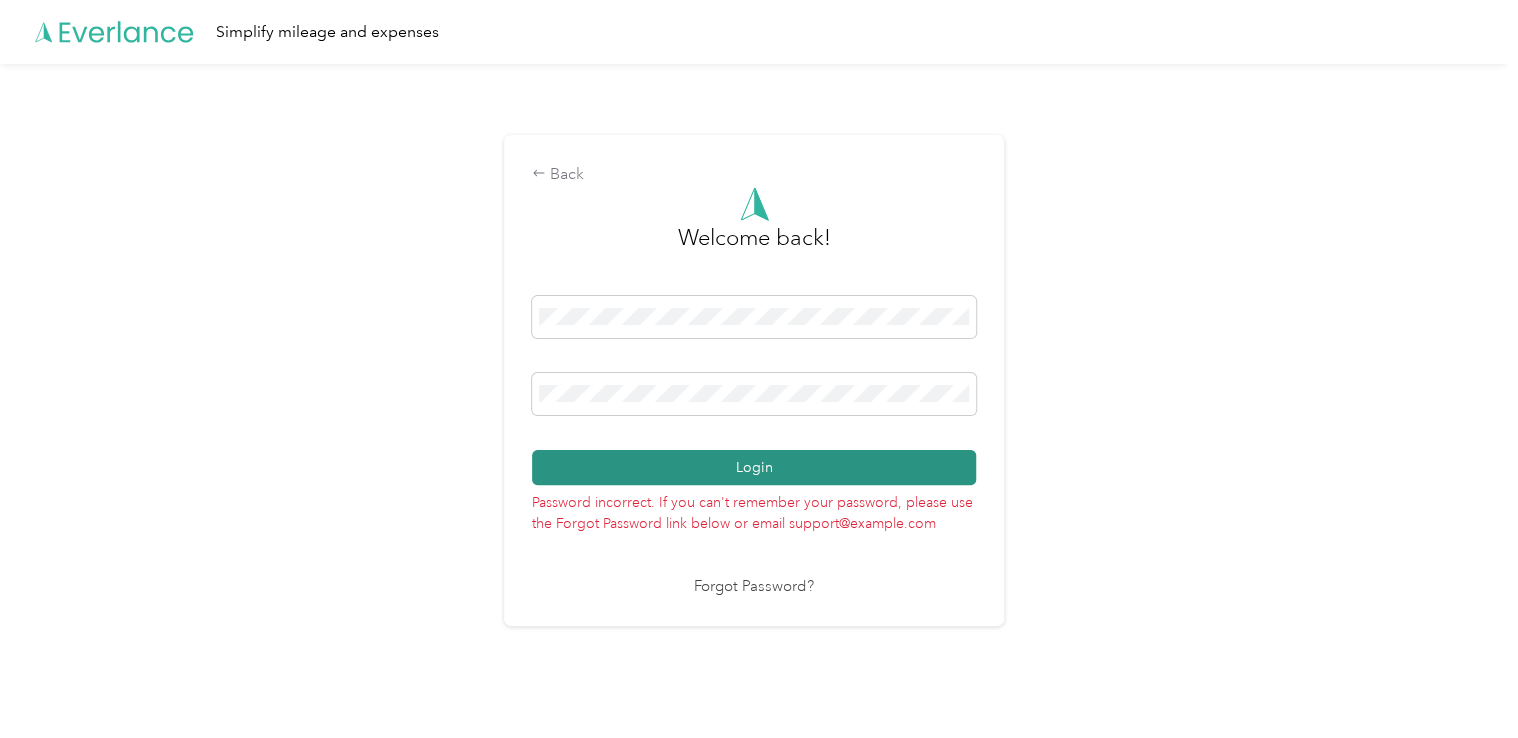 click on "Login" at bounding box center [754, 467] 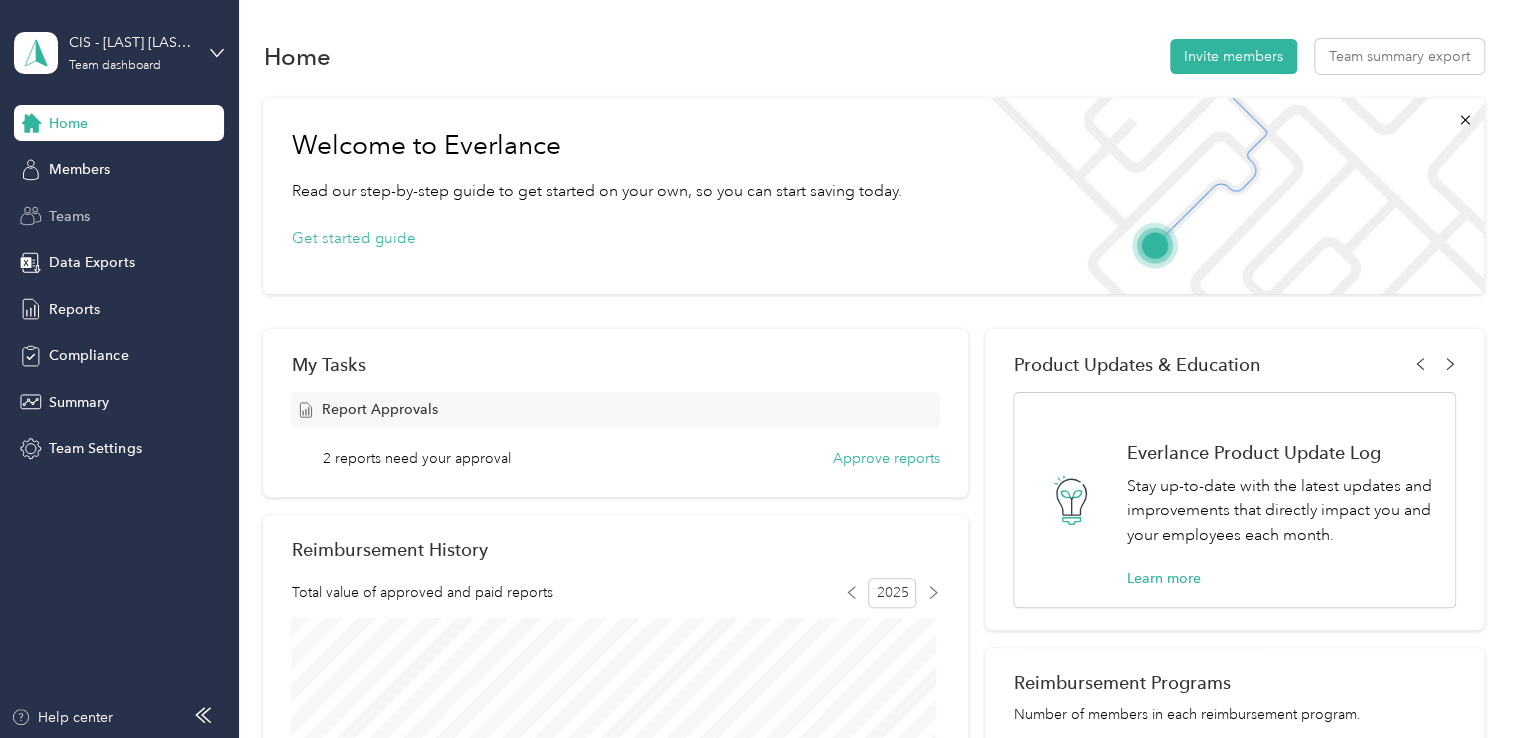 click on "Teams" at bounding box center [69, 216] 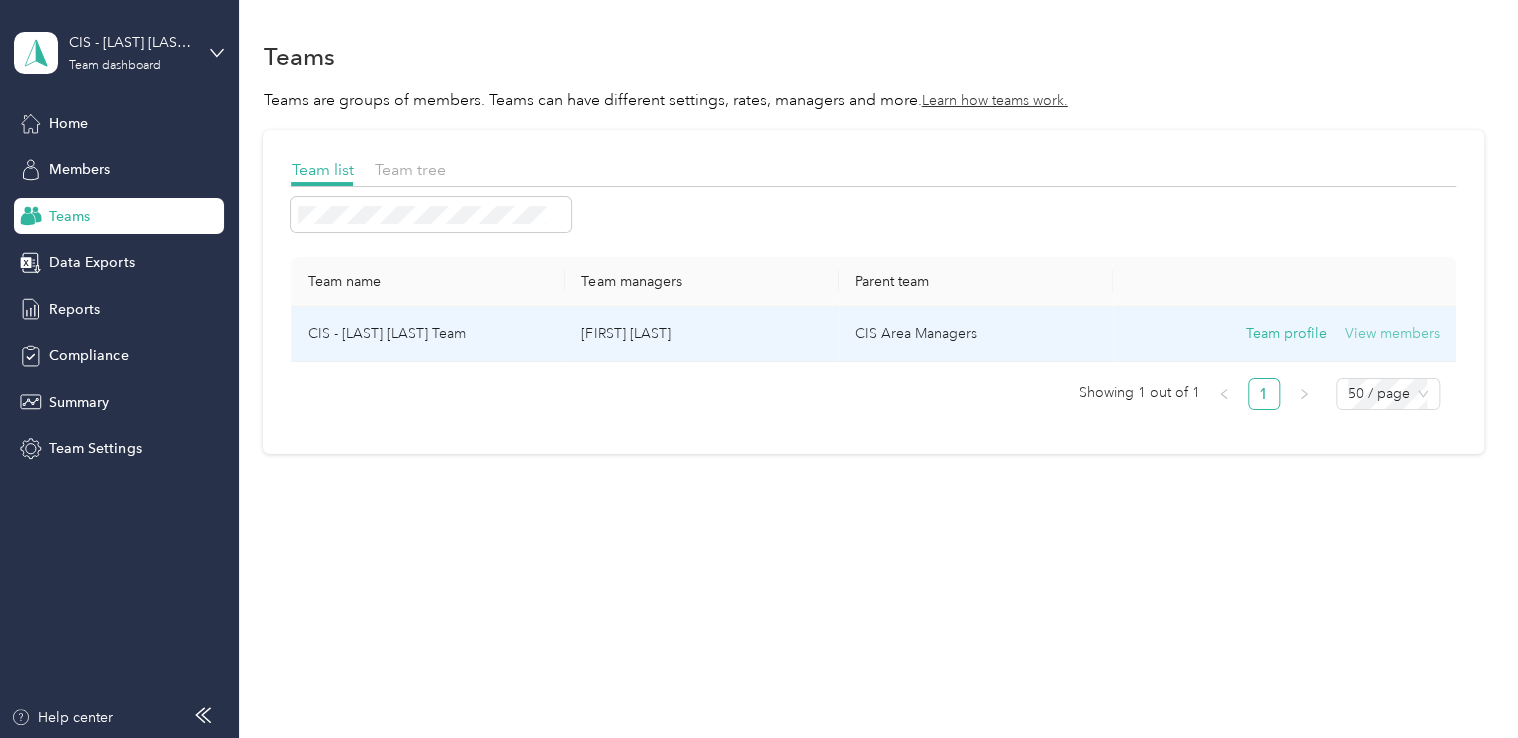 click on "View members" at bounding box center [1392, 334] 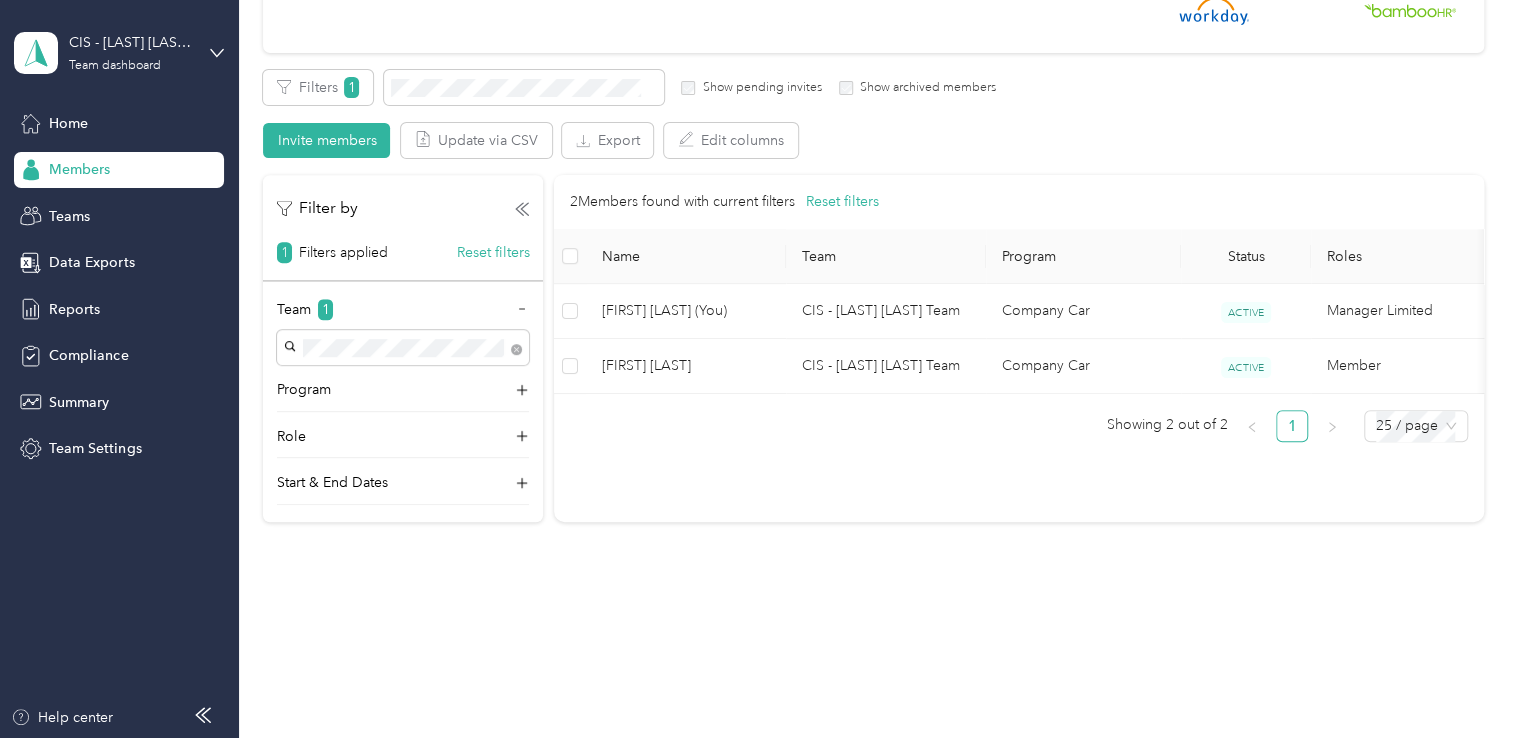 scroll, scrollTop: 310, scrollLeft: 0, axis: vertical 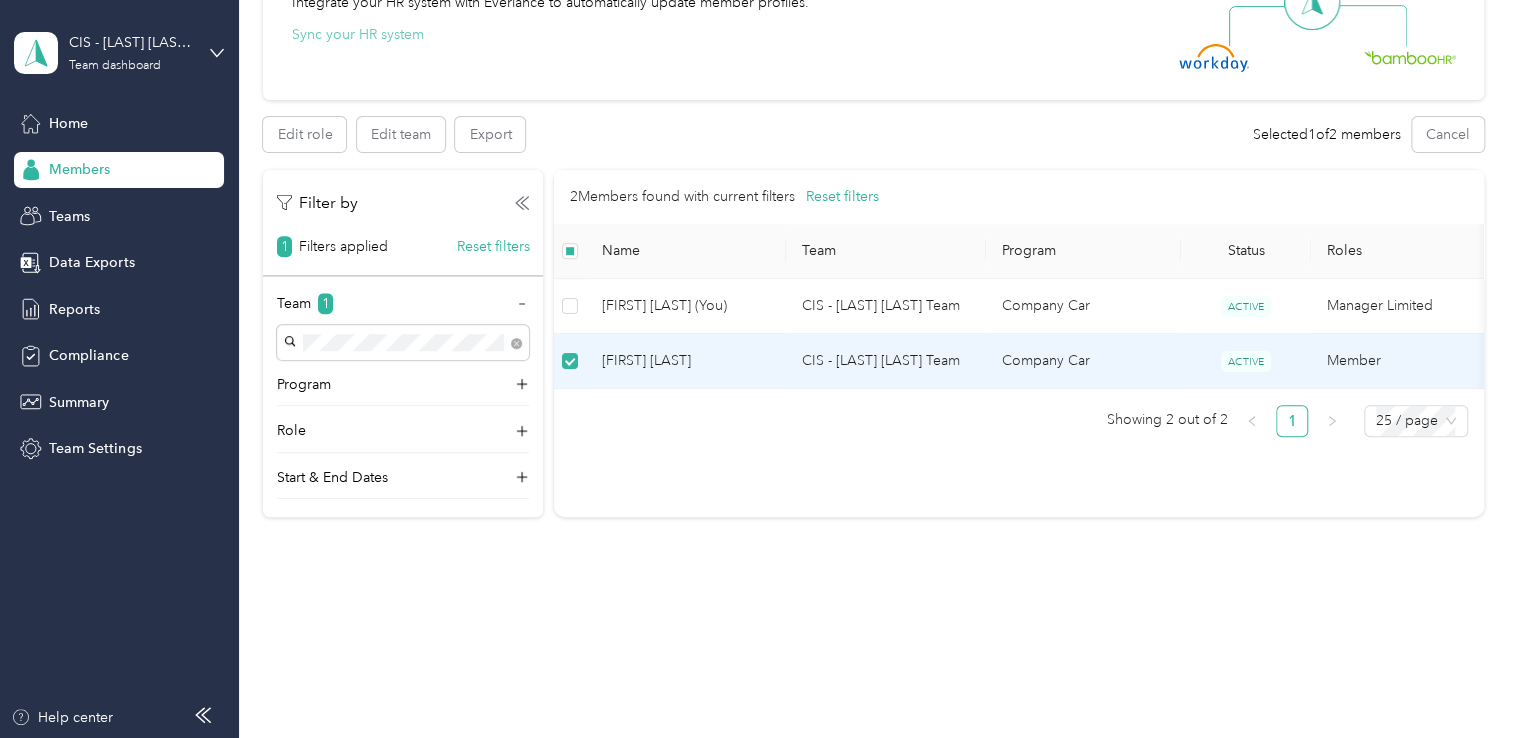 click on "Sync your HR system" at bounding box center [357, 34] 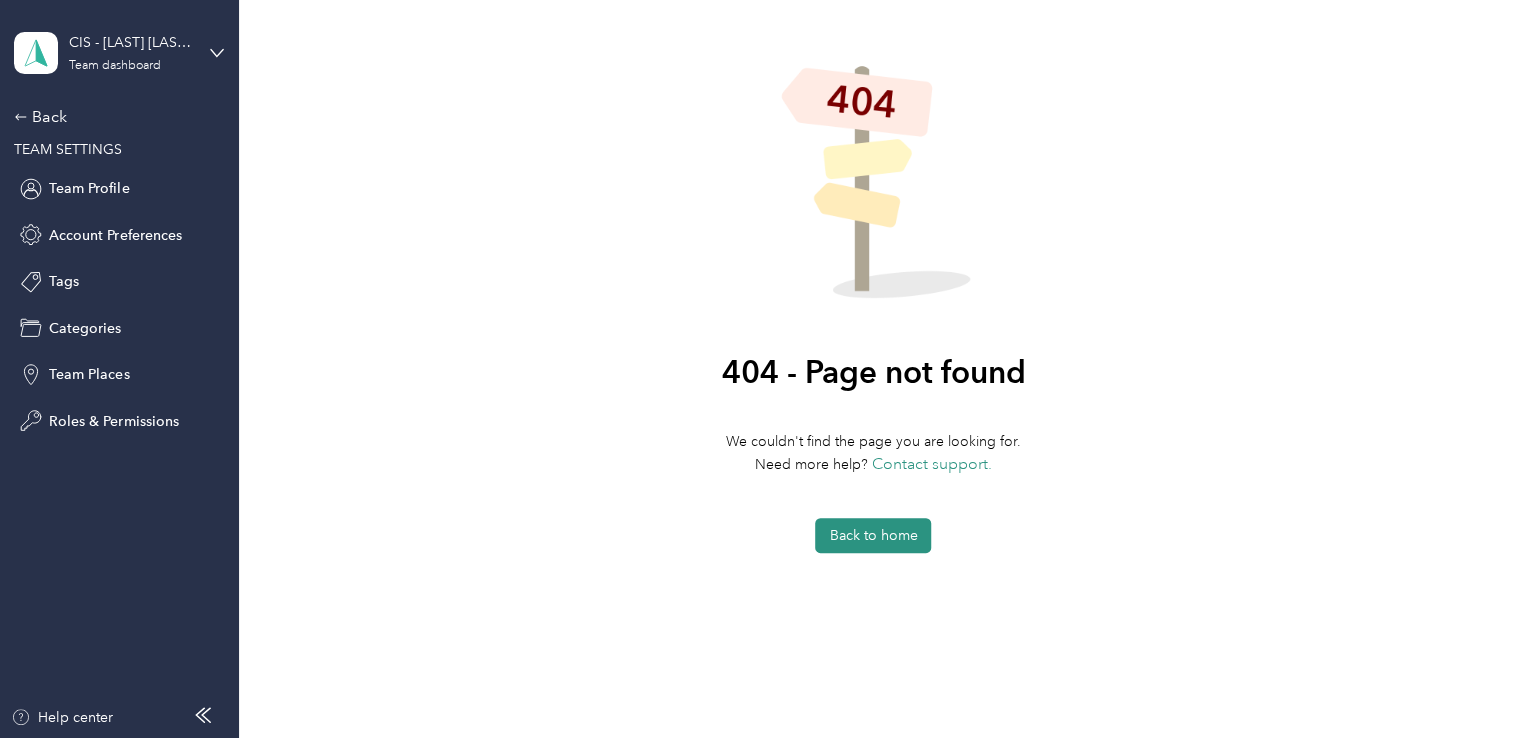 click on "Back to home" at bounding box center (873, 535) 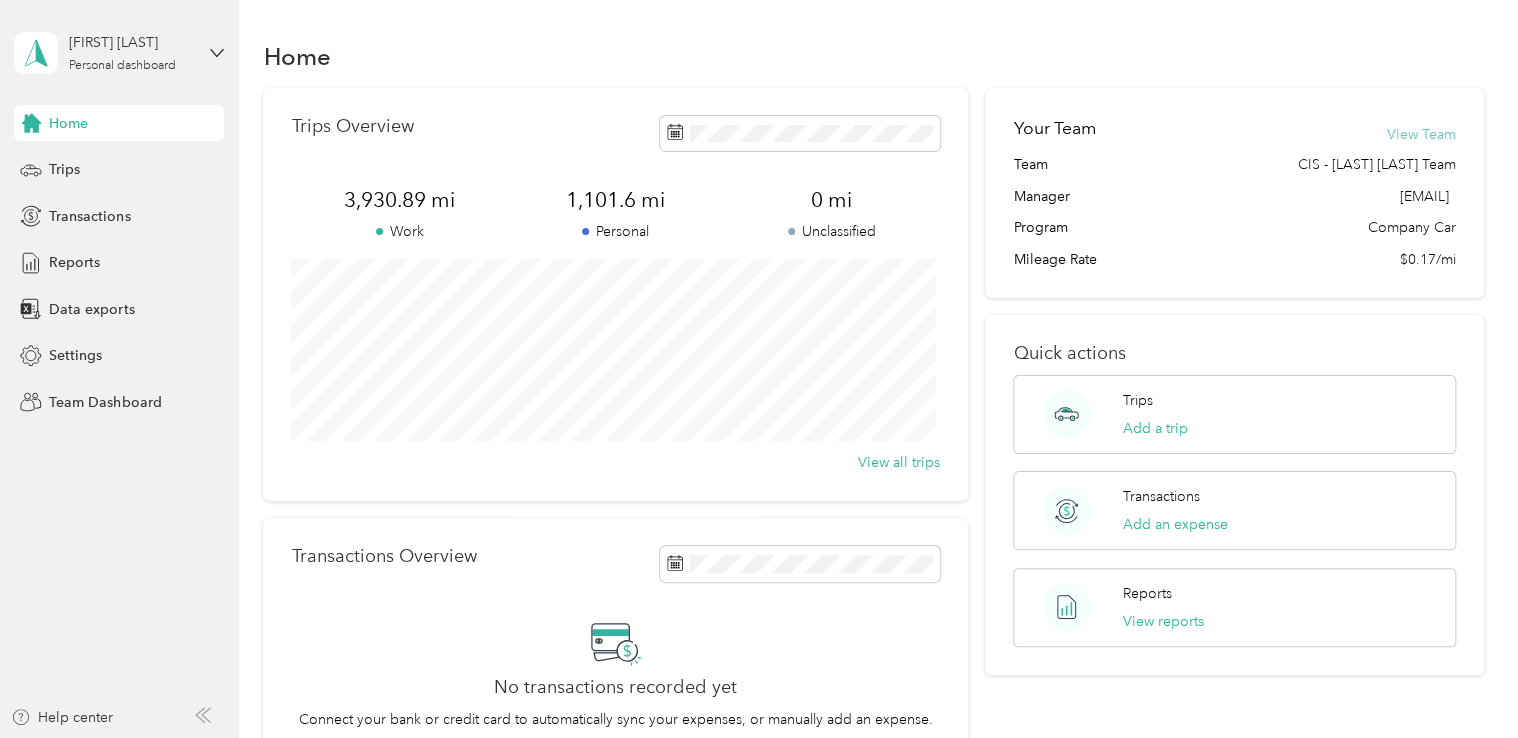 click on "View Team" at bounding box center [1421, 134] 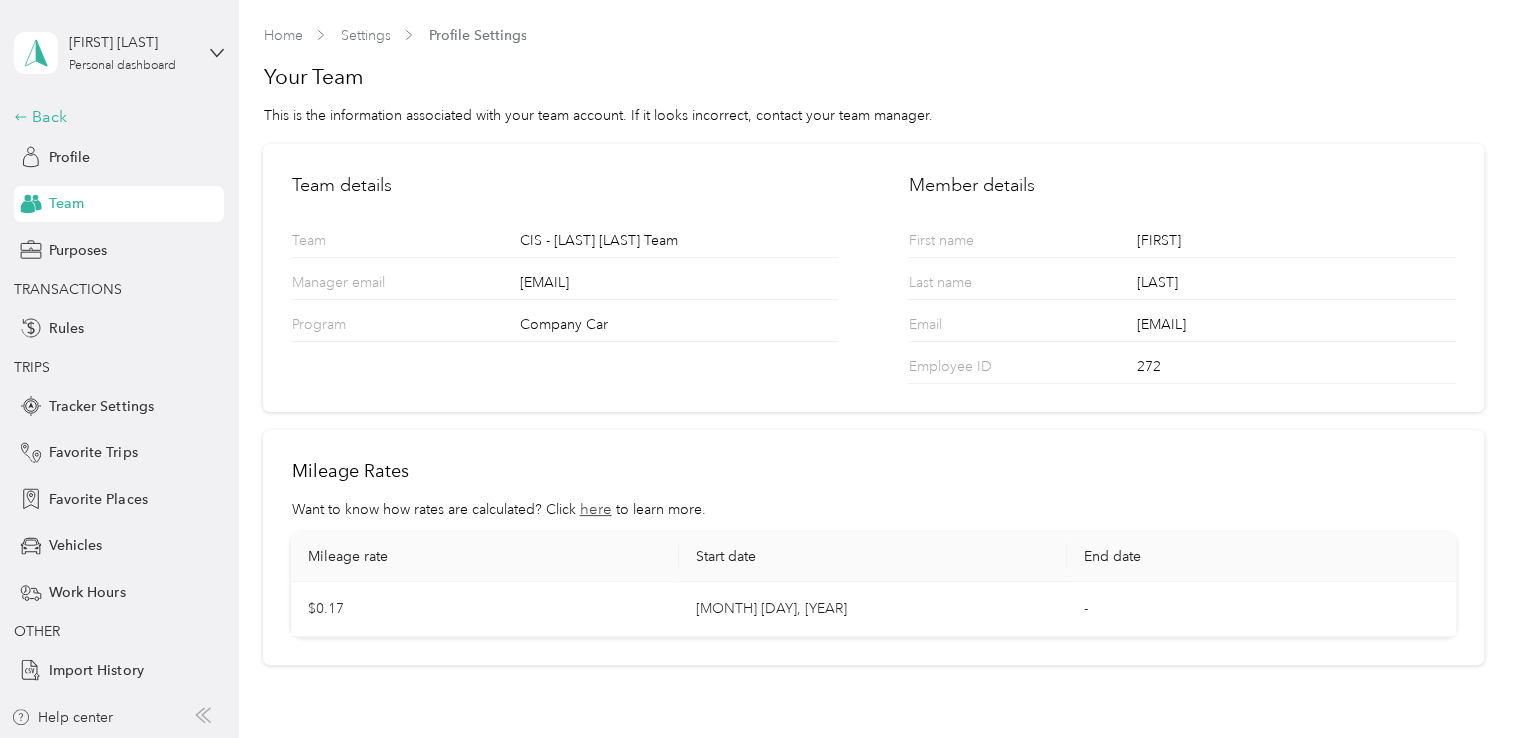 click on "Back" at bounding box center (114, 117) 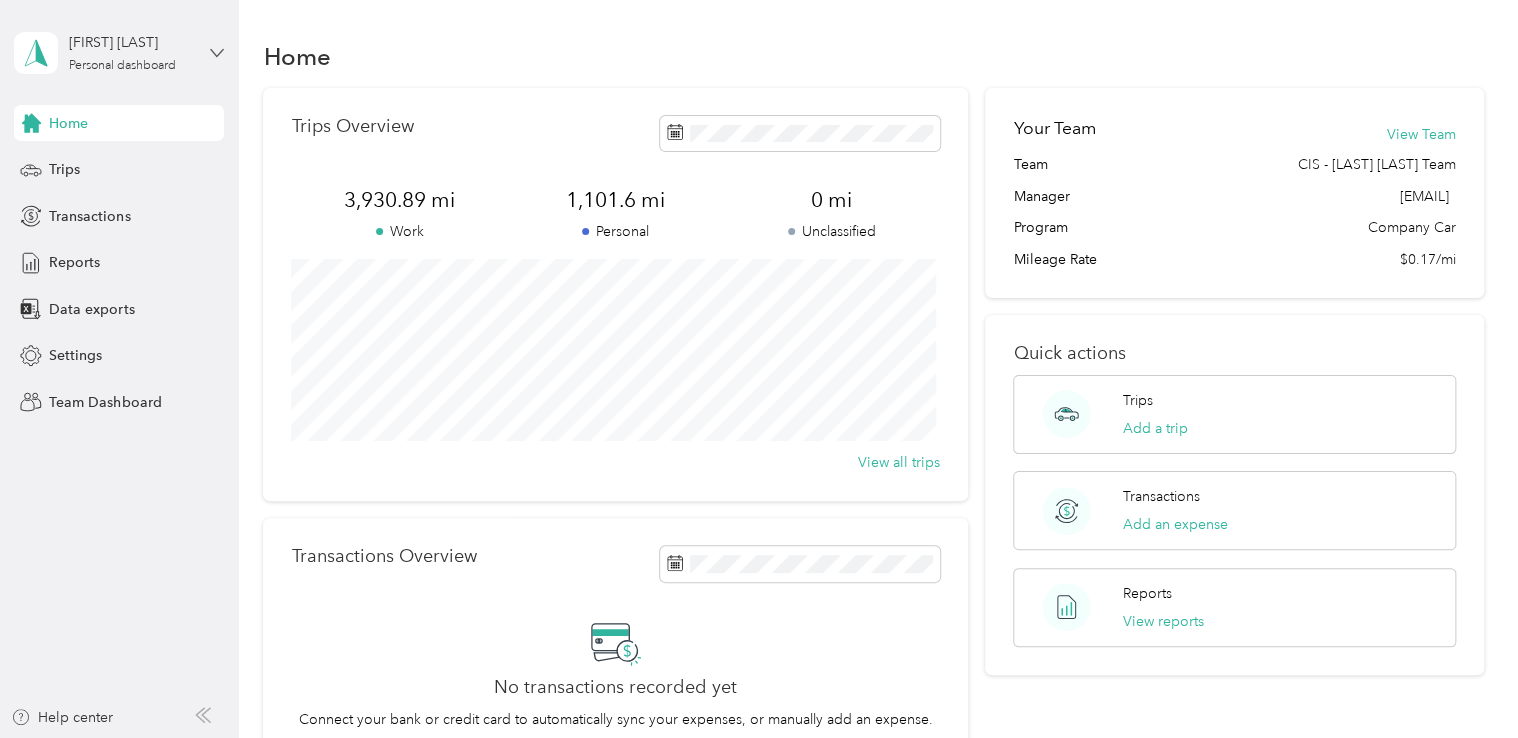 click 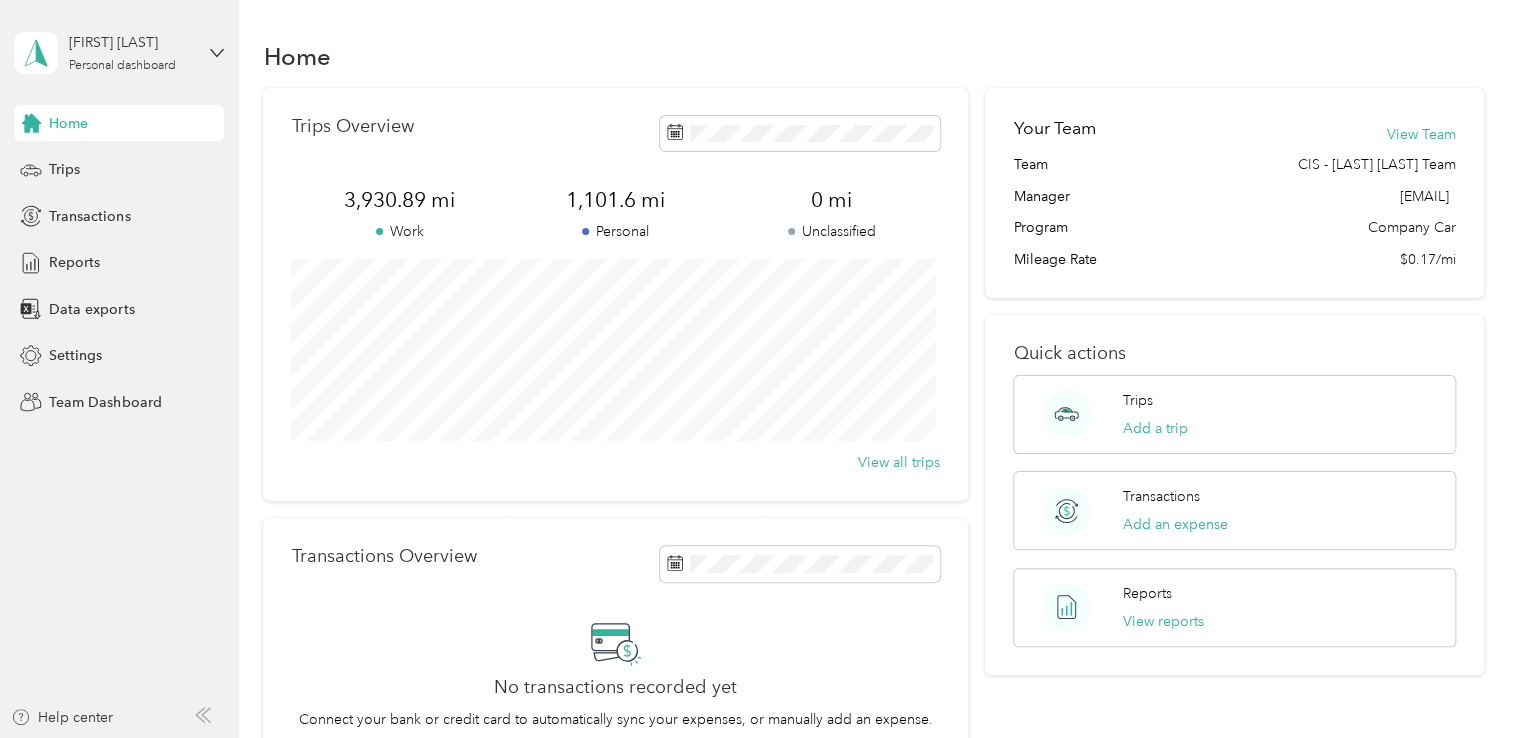 click on "Team dashboard" at bounding box center [85, 152] 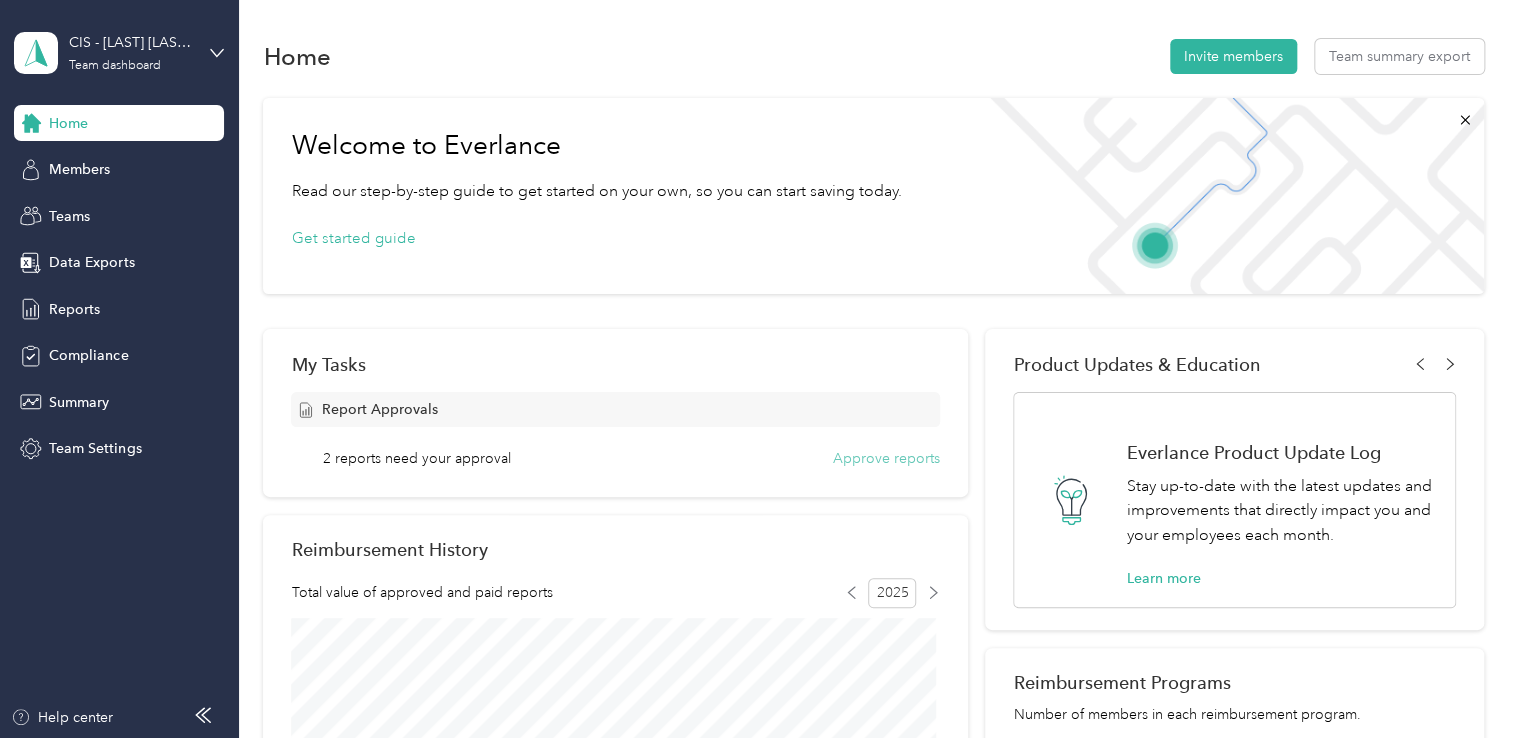 click on "Approve reports" at bounding box center (886, 458) 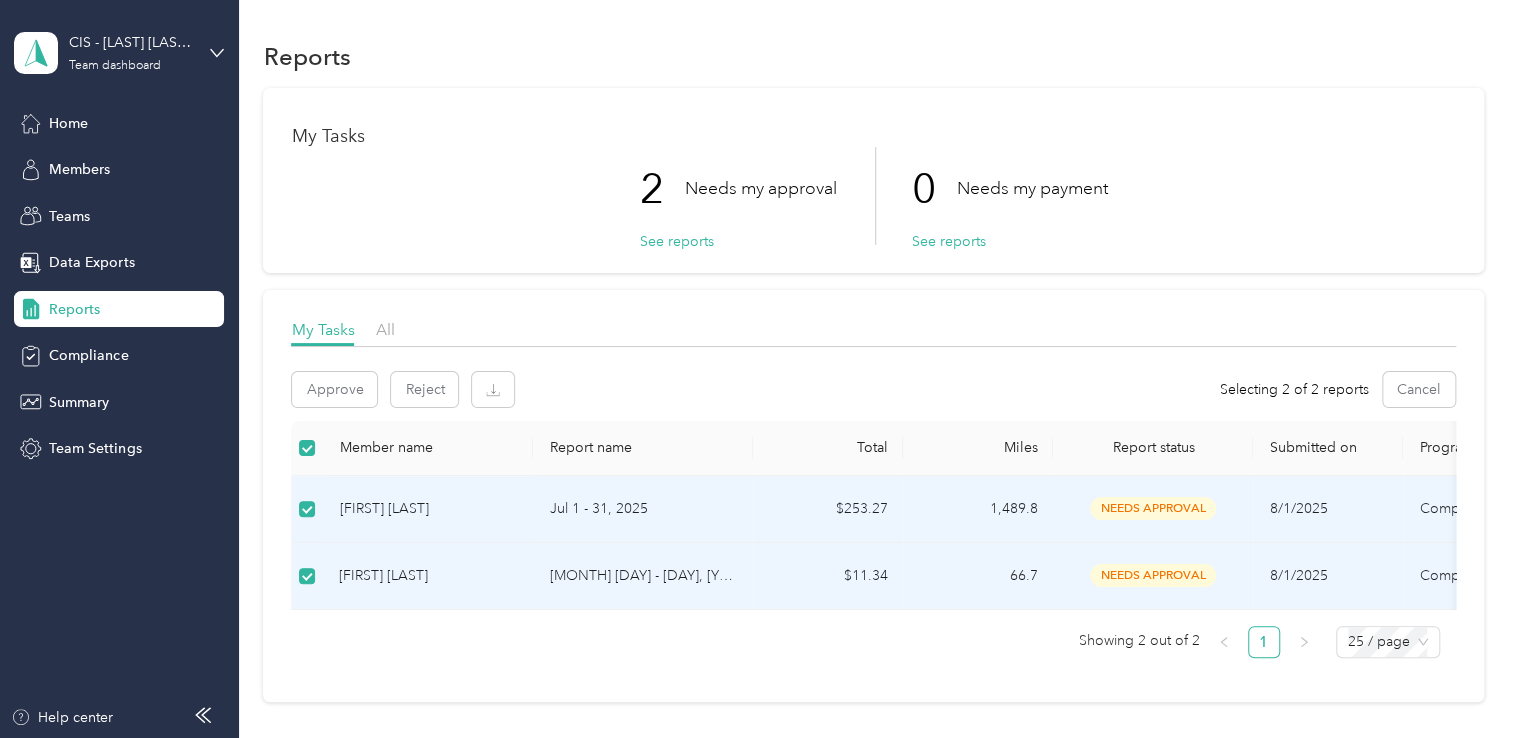 scroll, scrollTop: 184, scrollLeft: 0, axis: vertical 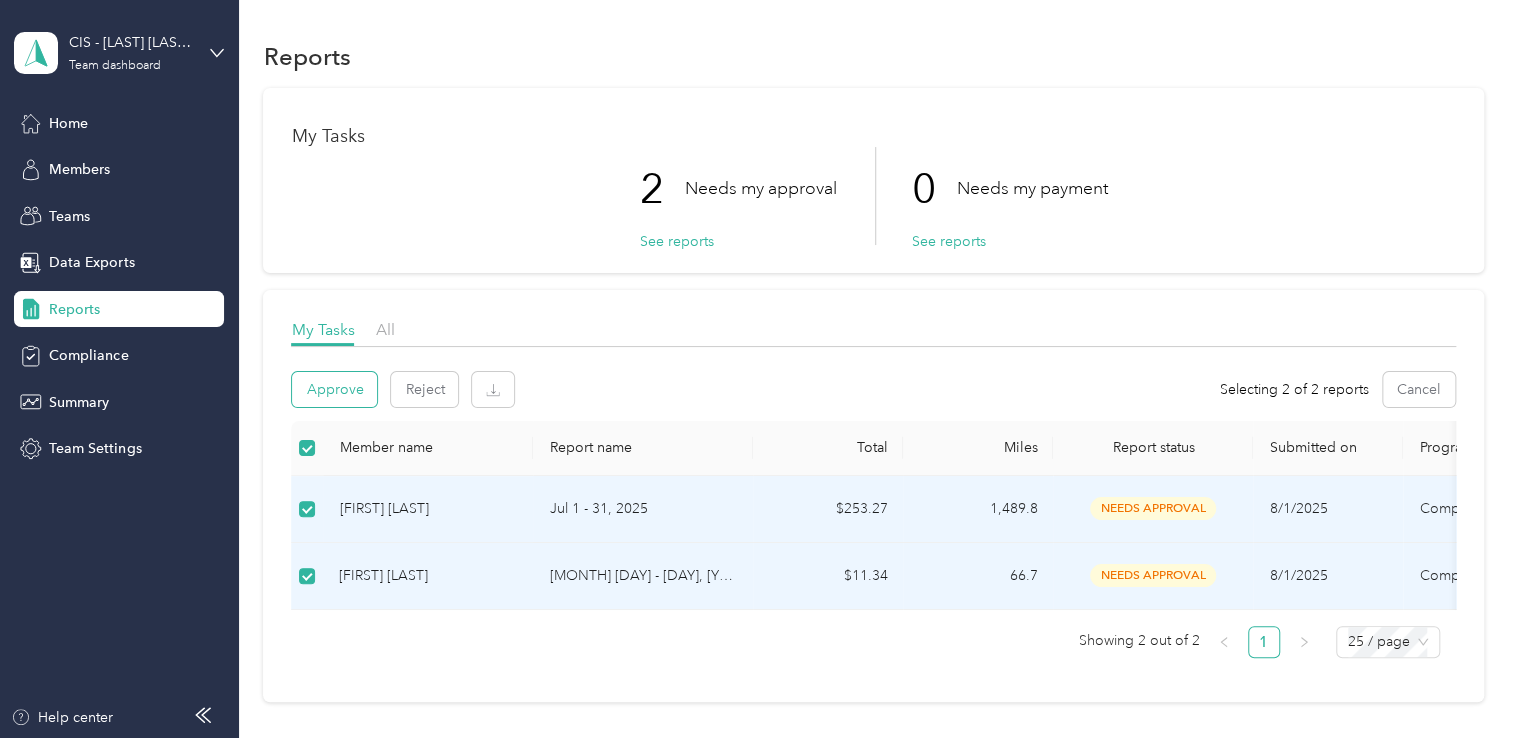 click on "Approve" at bounding box center [334, 389] 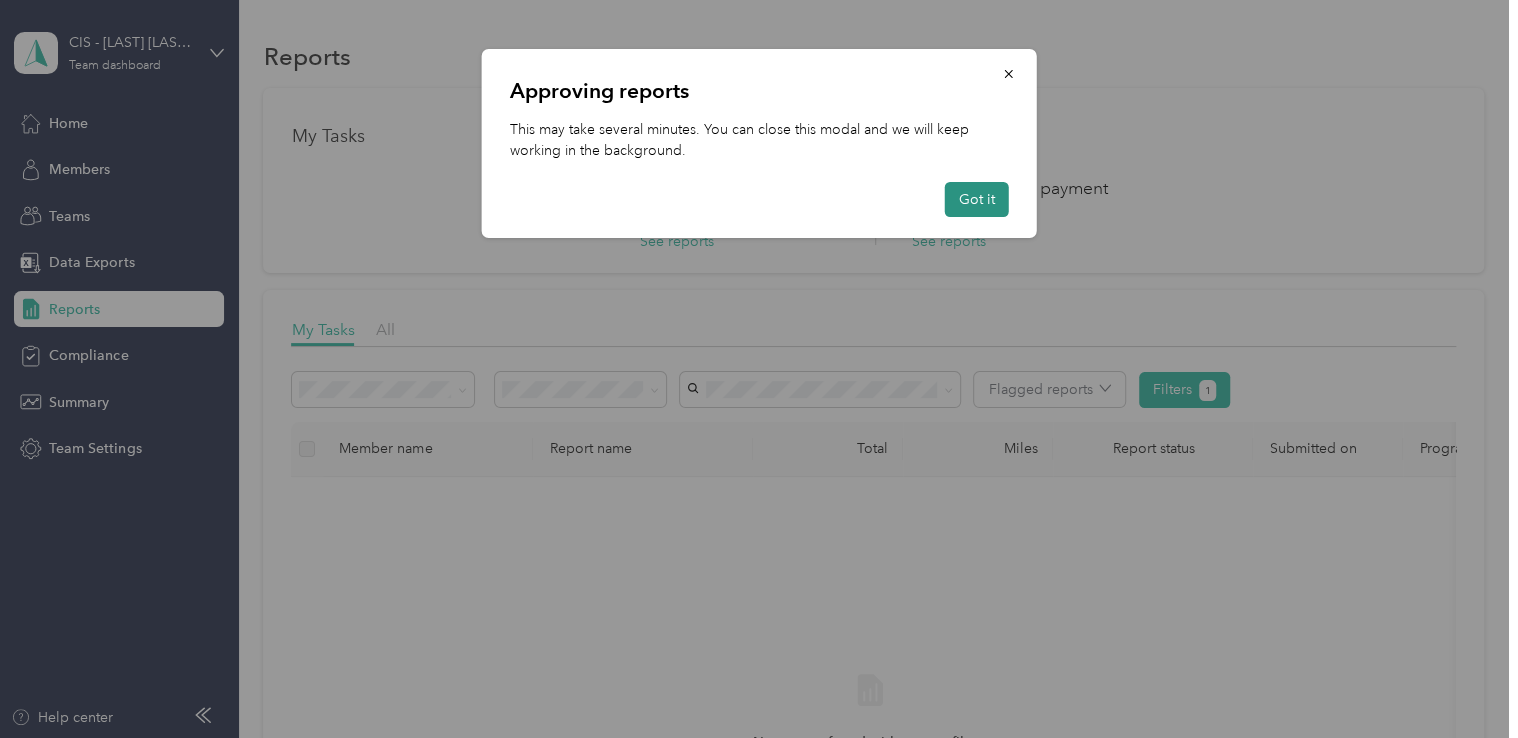 click on "Got it" at bounding box center [977, 199] 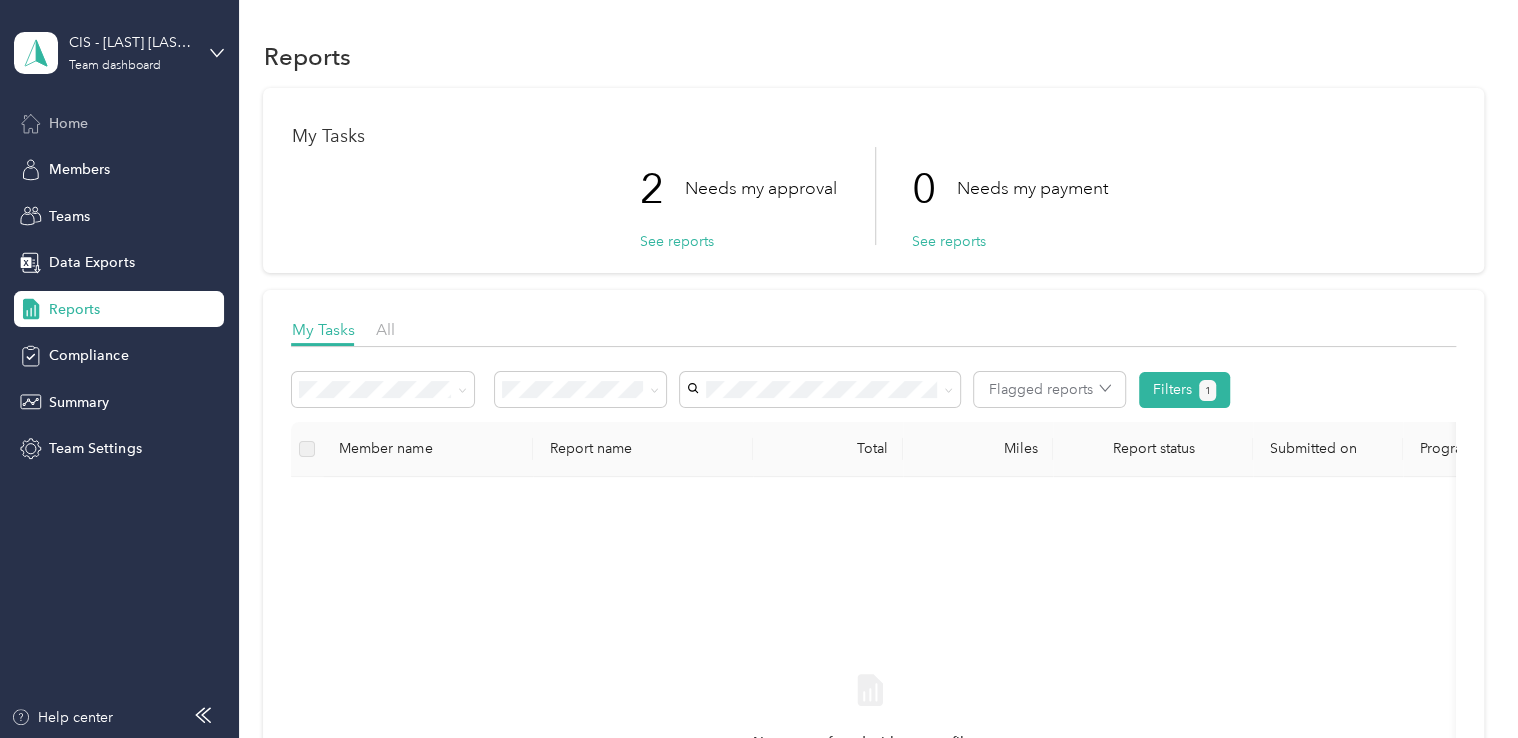 click on "Home" at bounding box center (119, 123) 